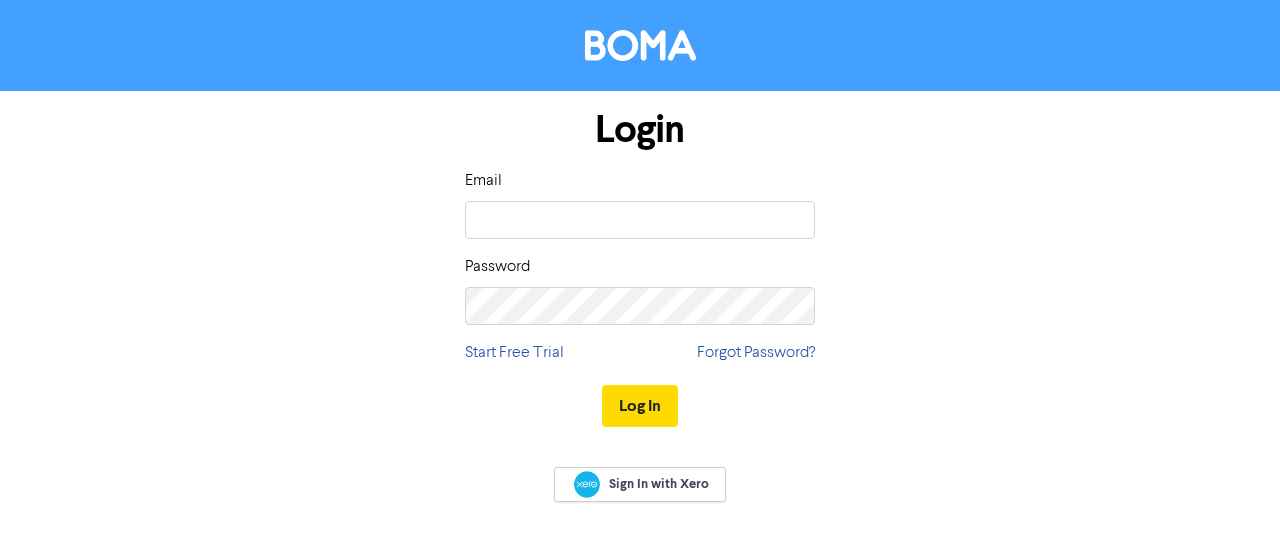 scroll, scrollTop: 0, scrollLeft: 0, axis: both 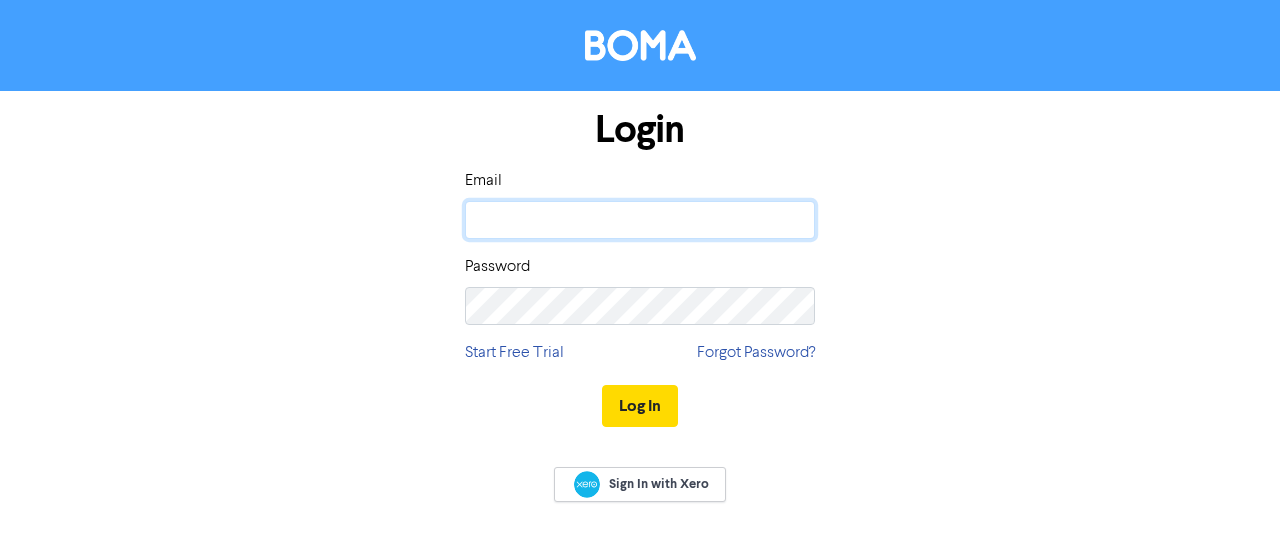 click 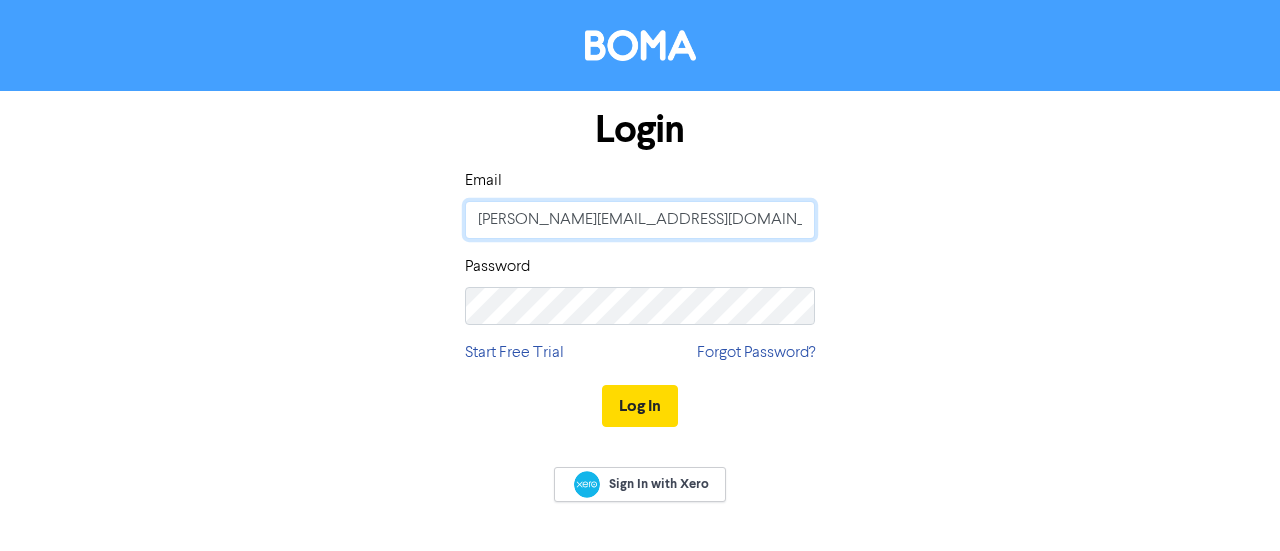 type on "[PERSON_NAME][EMAIL_ADDRESS][DOMAIN_NAME]" 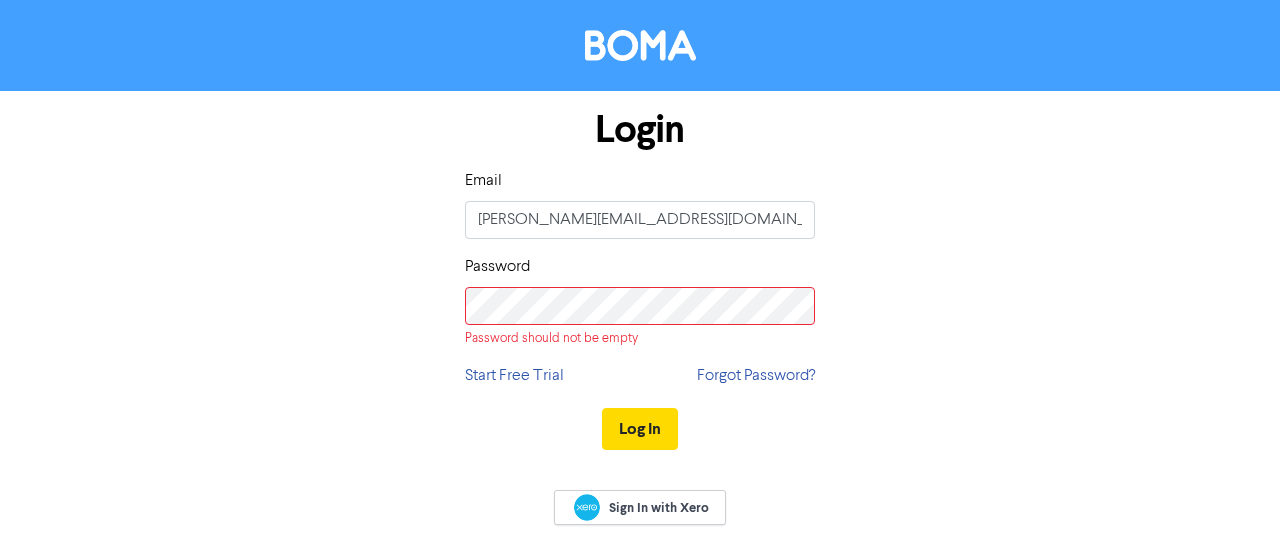 click on "Login Email [PERSON_NAME][EMAIL_ADDRESS][DOMAIN_NAME] Password Password should not be empty Start Free Trial Forgot Password? Log In" at bounding box center [640, 280] 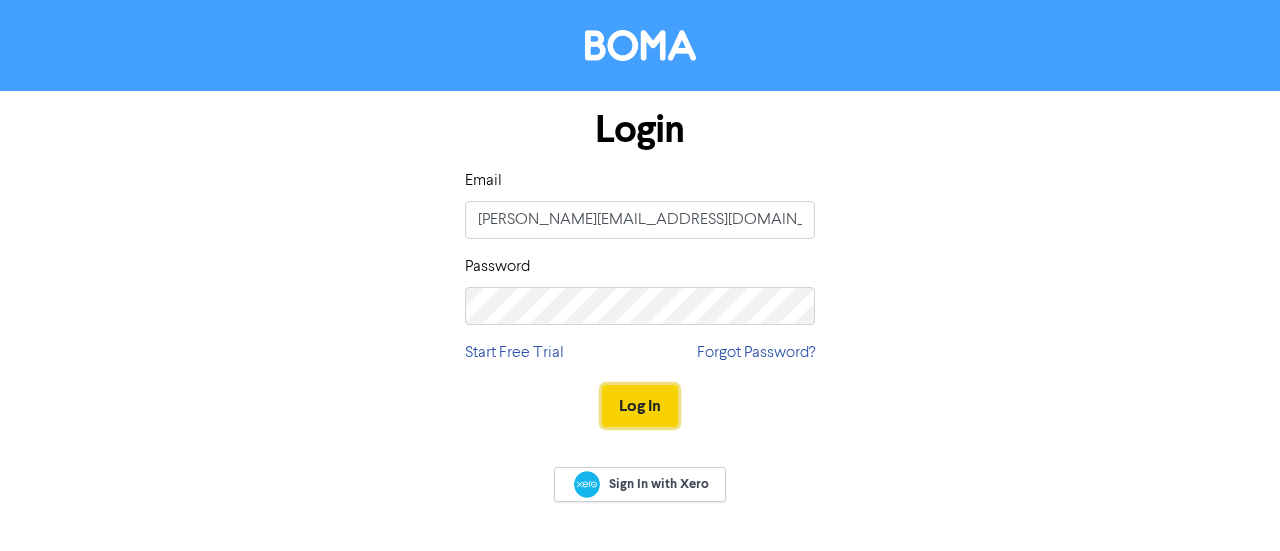 click on "Log In" at bounding box center (640, 406) 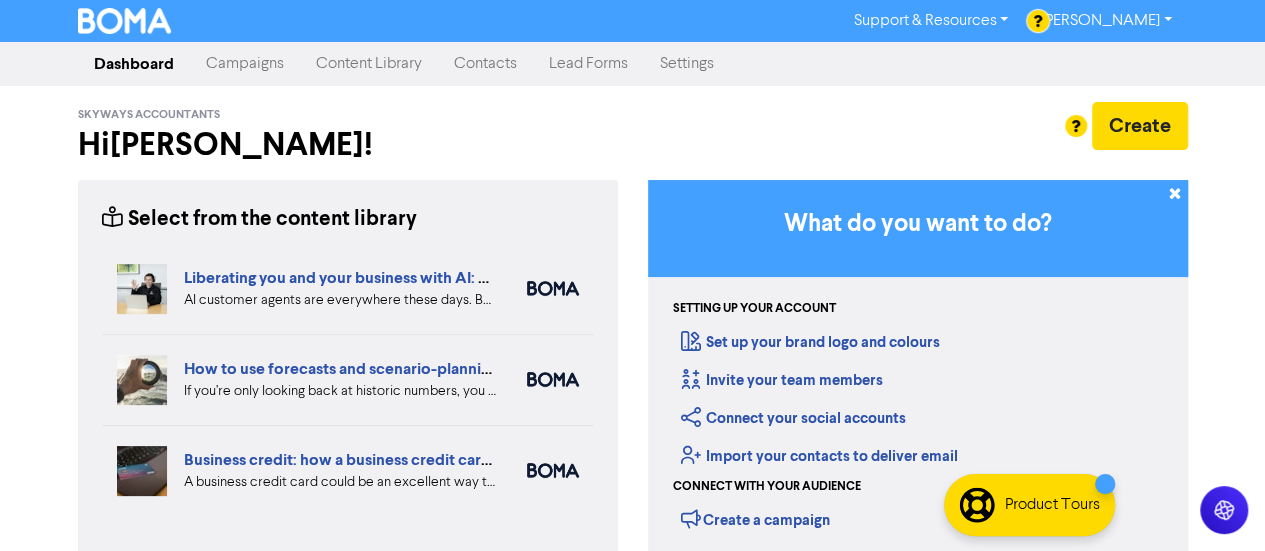 click on "Content Library" at bounding box center [369, 64] 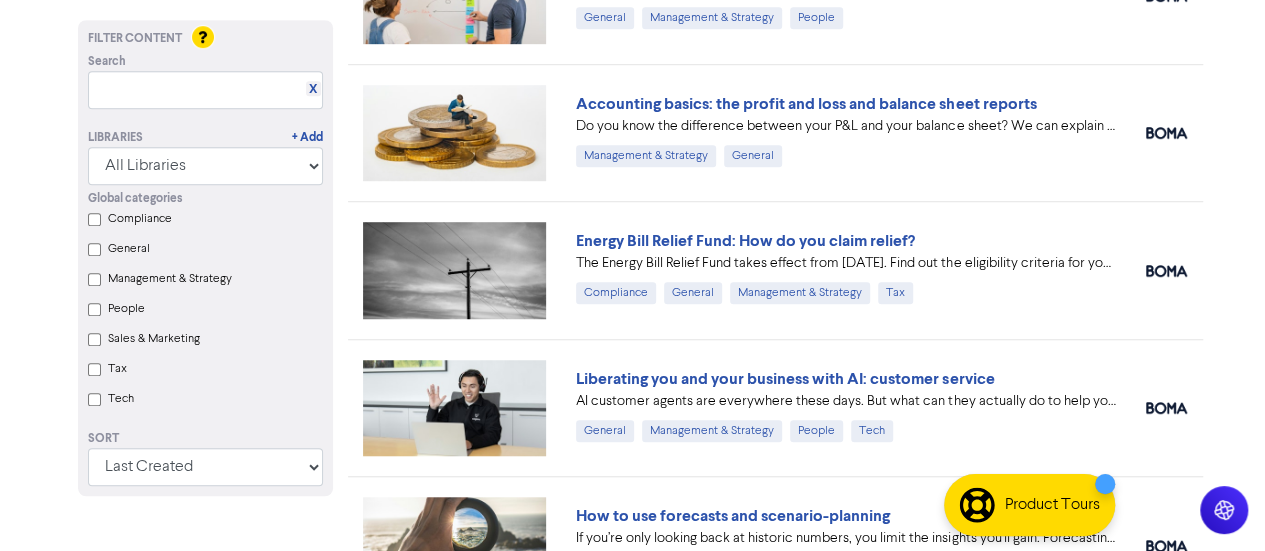 scroll, scrollTop: 630, scrollLeft: 0, axis: vertical 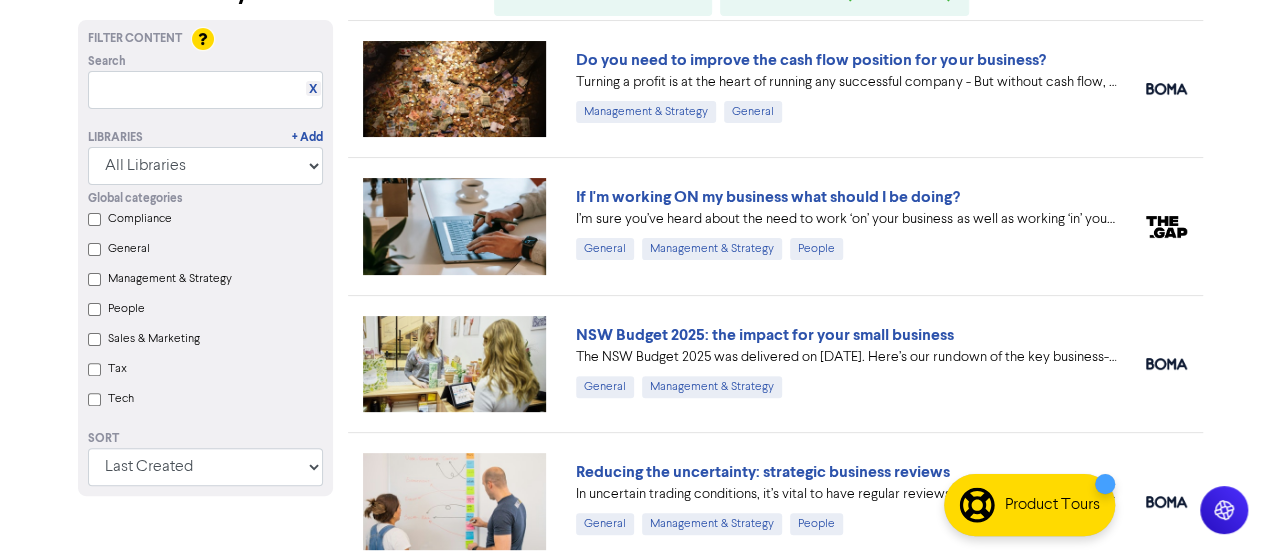 click on "Global categories   Compliance   General   Management & Strategy   People   Sales & Marketing   Tax   Tech" at bounding box center [205, 301] 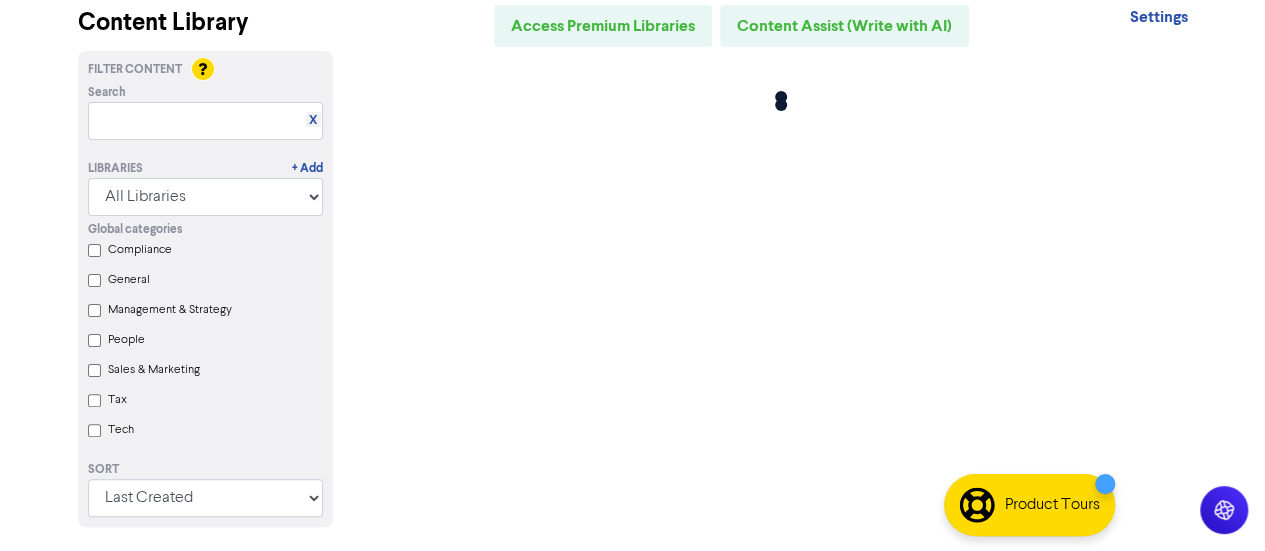 scroll, scrollTop: 0, scrollLeft: 0, axis: both 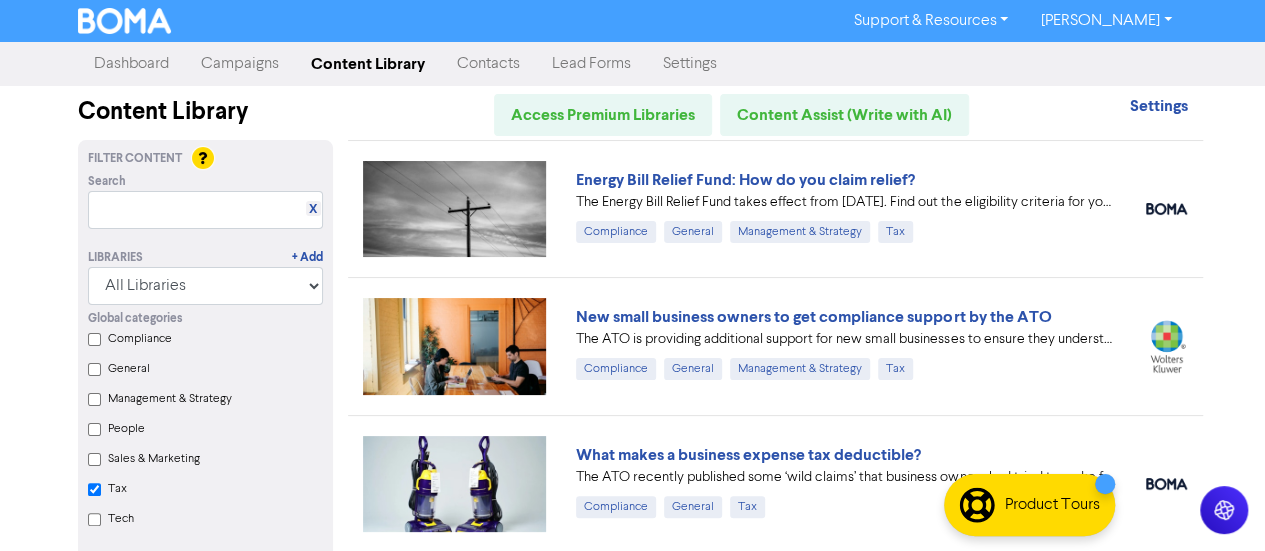 click on "Management & Strategy" at bounding box center [94, 399] 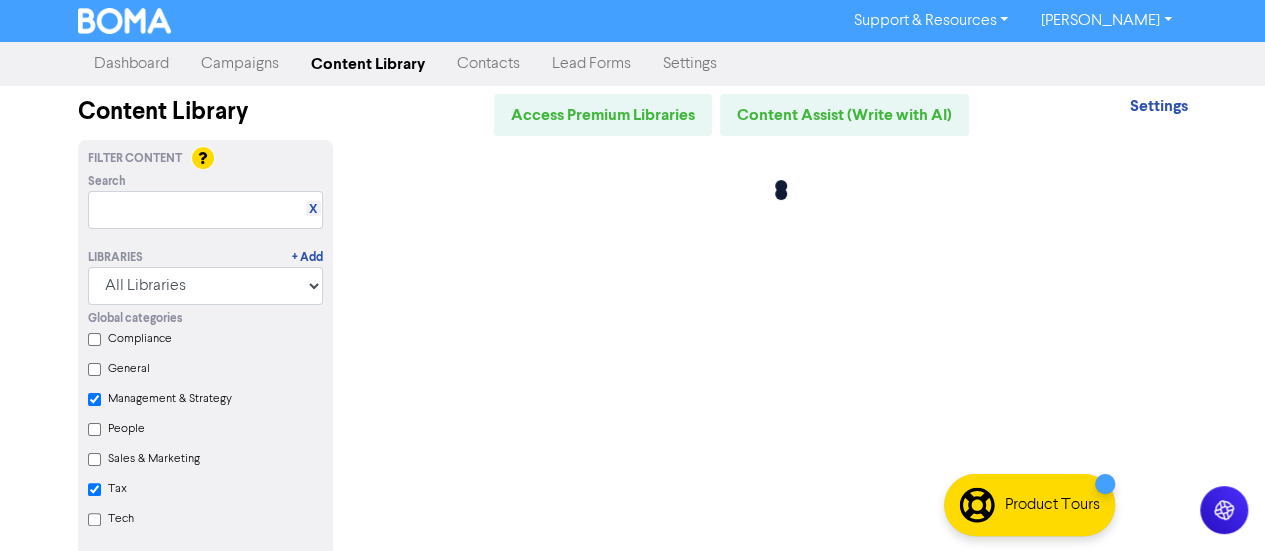 checkbox on "true" 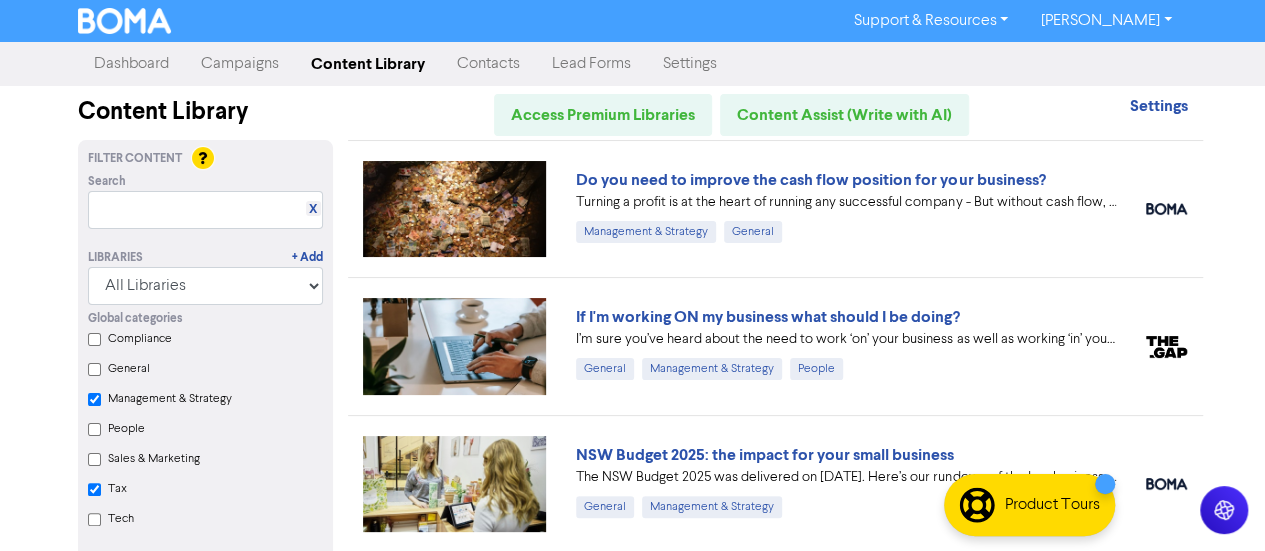 click on "Compliance" at bounding box center (94, 339) 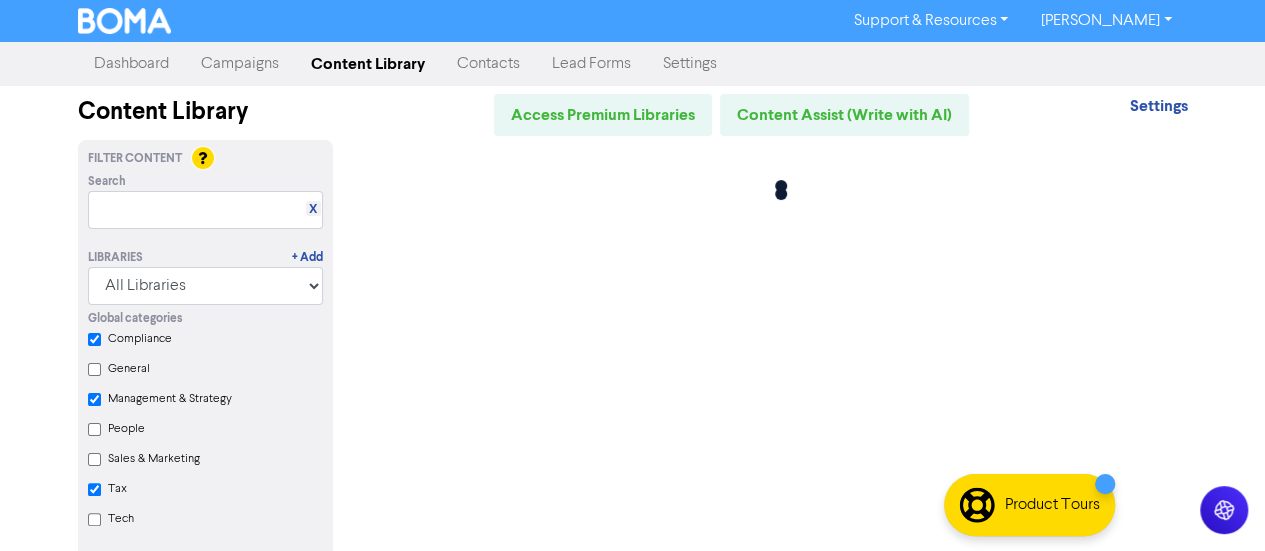 checkbox on "true" 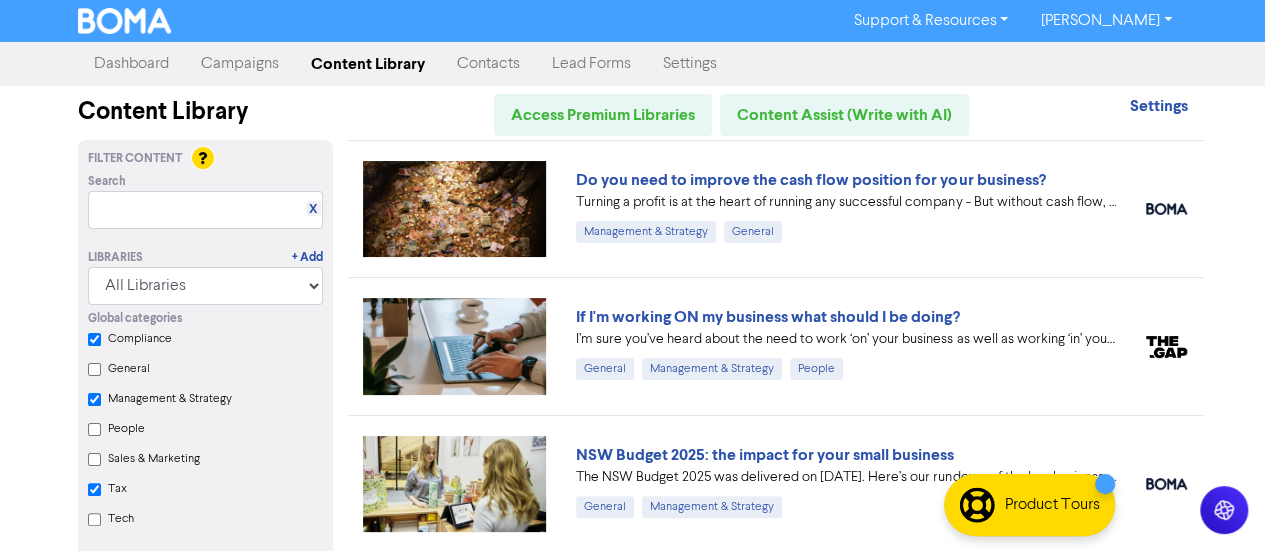 click on "Sales & Marketing" at bounding box center (94, 459) 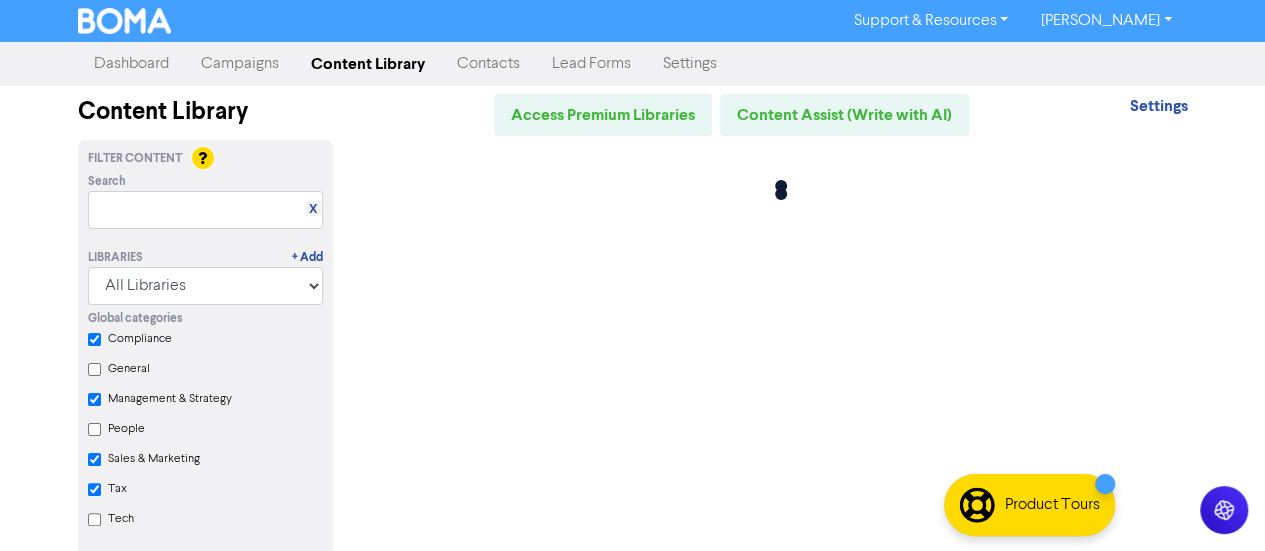 checkbox on "true" 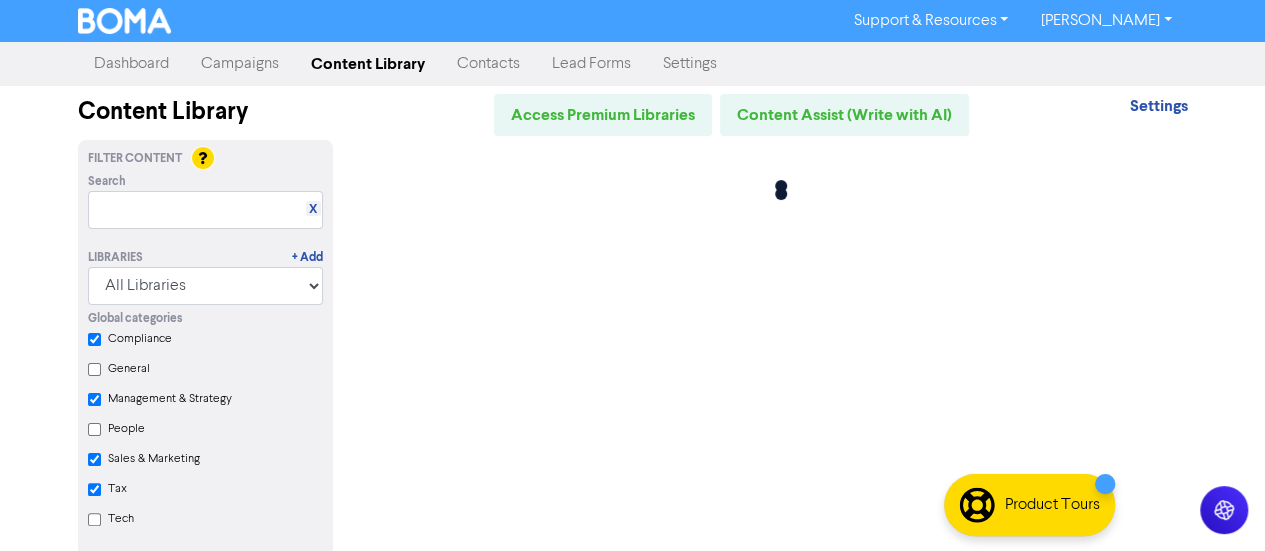 checkbox on "true" 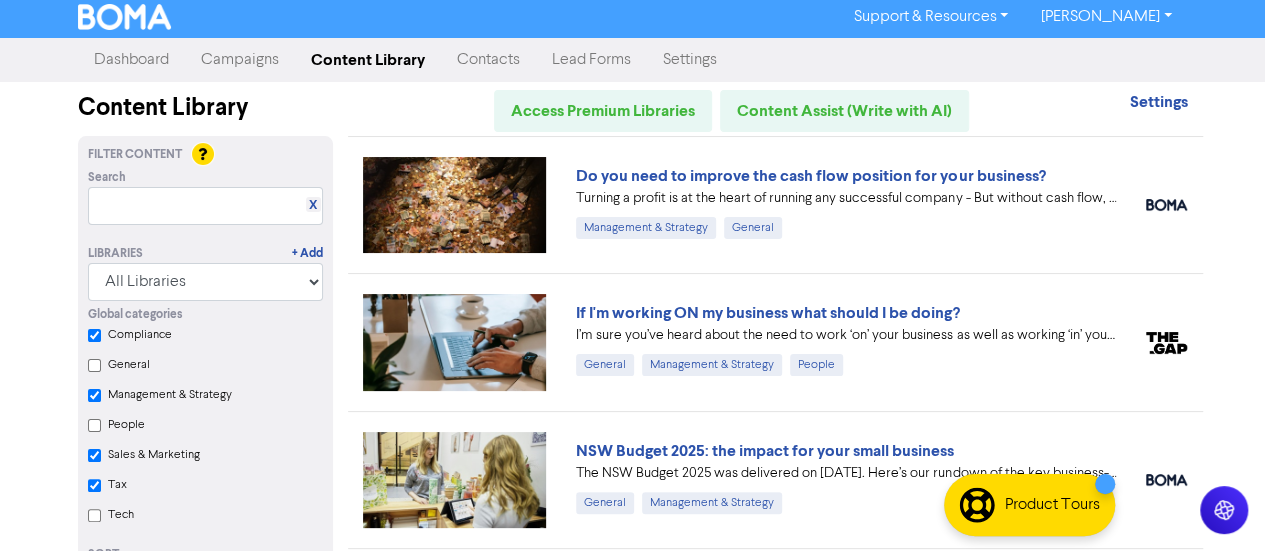 scroll, scrollTop: 6, scrollLeft: 0, axis: vertical 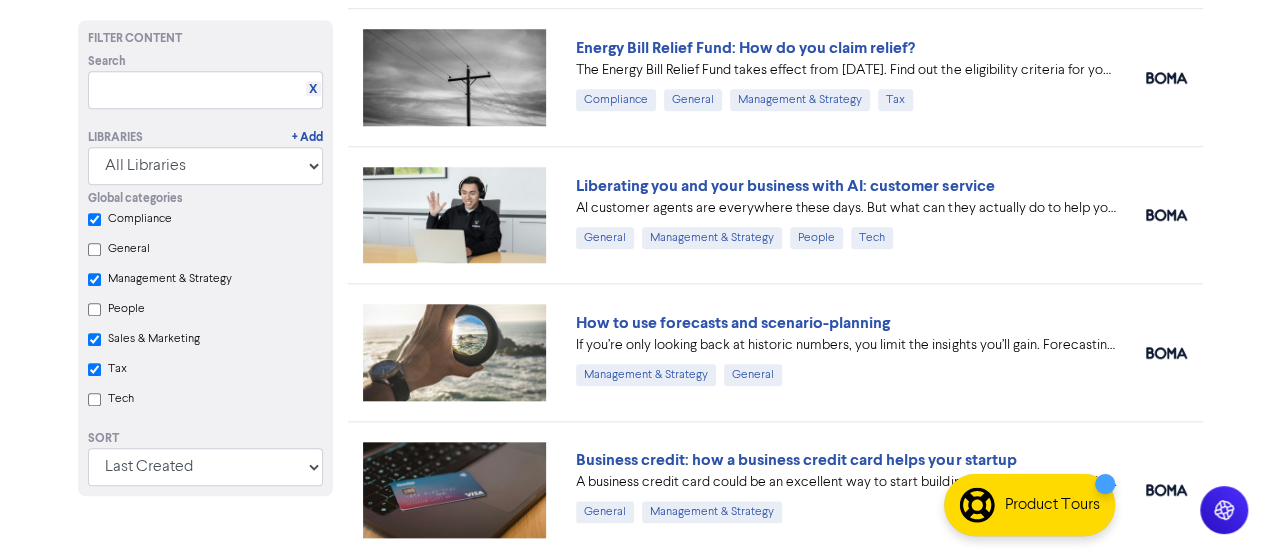 checkbox on "true" 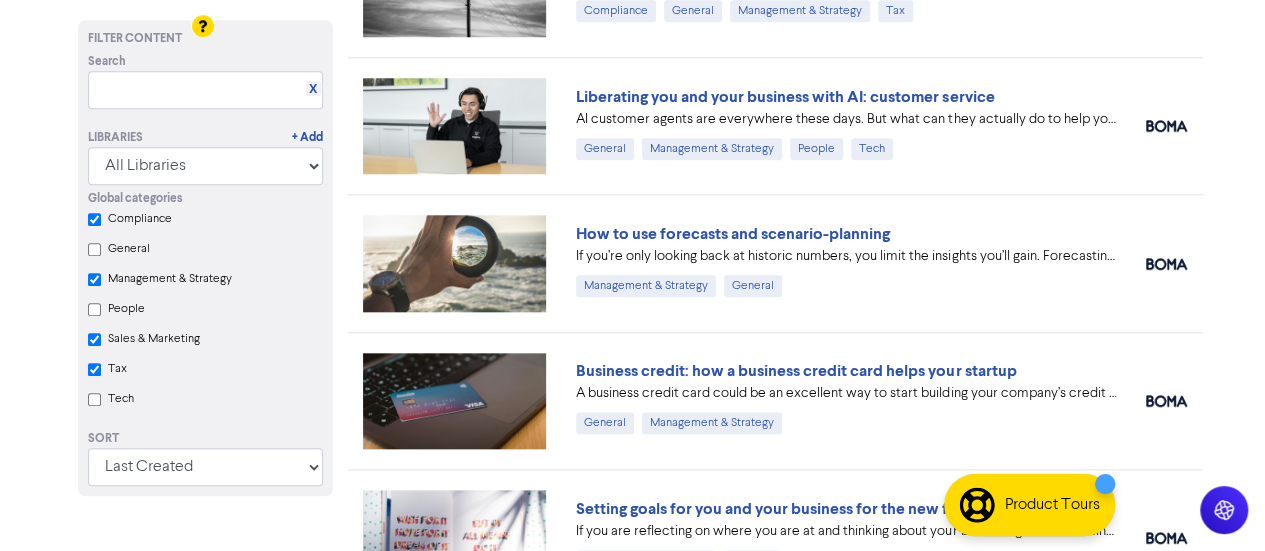 checkbox on "true" 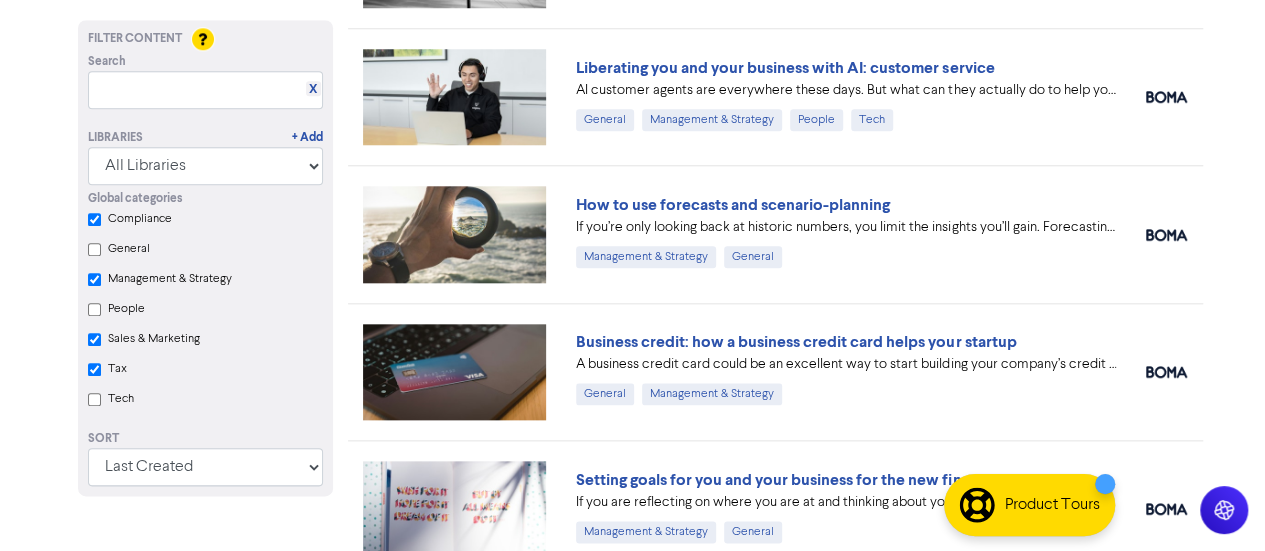 scroll, scrollTop: 952, scrollLeft: 0, axis: vertical 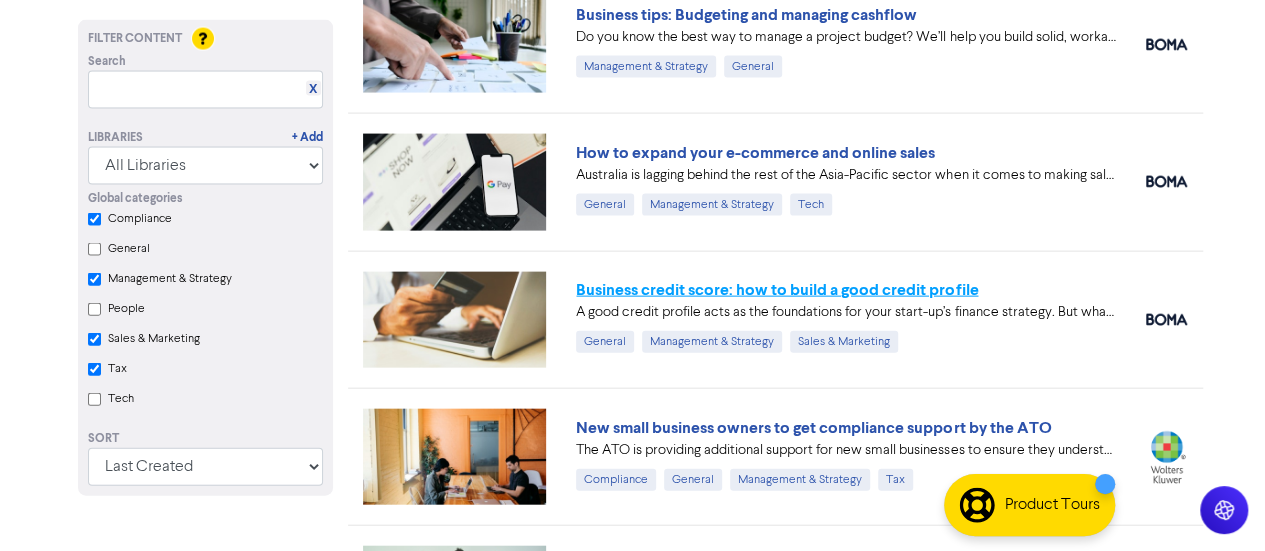 click on "Business credit score: how to build a good credit profile" at bounding box center [777, 290] 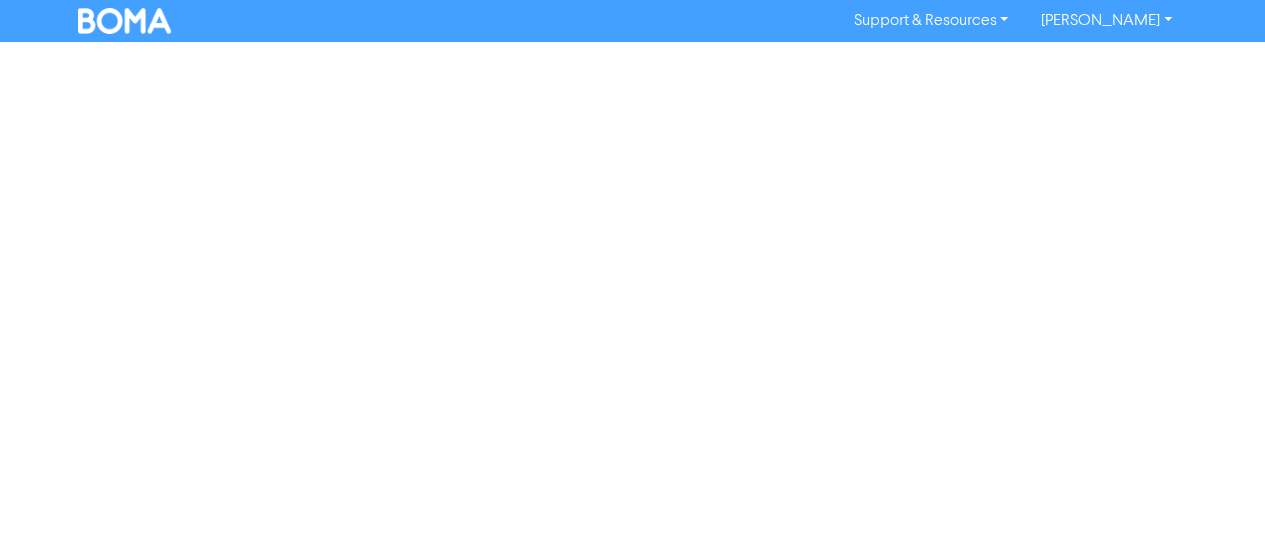 scroll, scrollTop: 0, scrollLeft: 0, axis: both 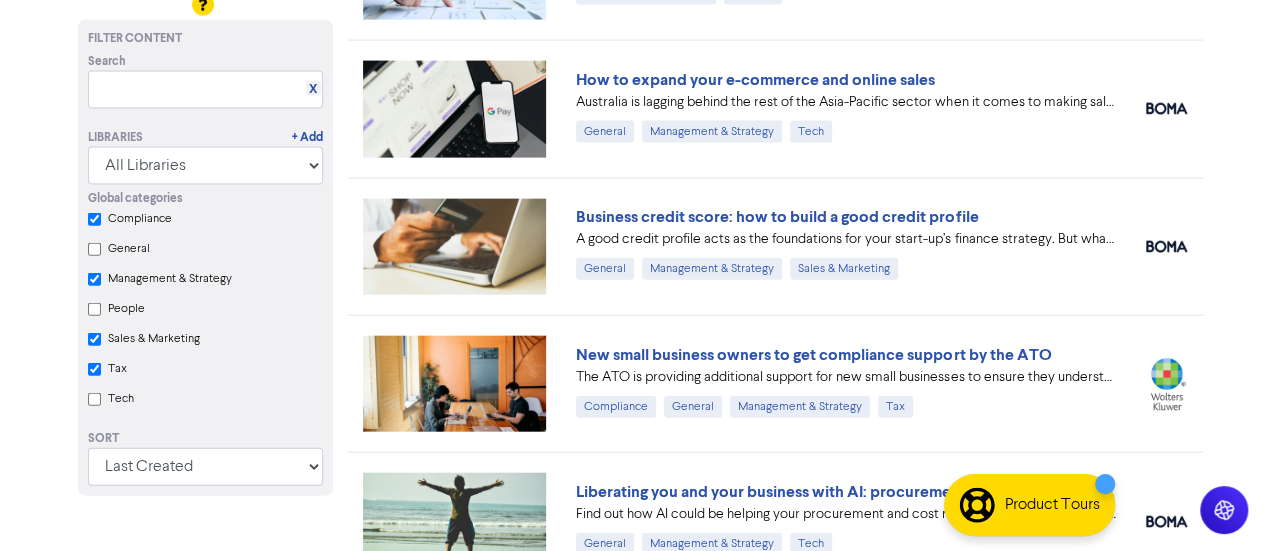 checkbox on "true" 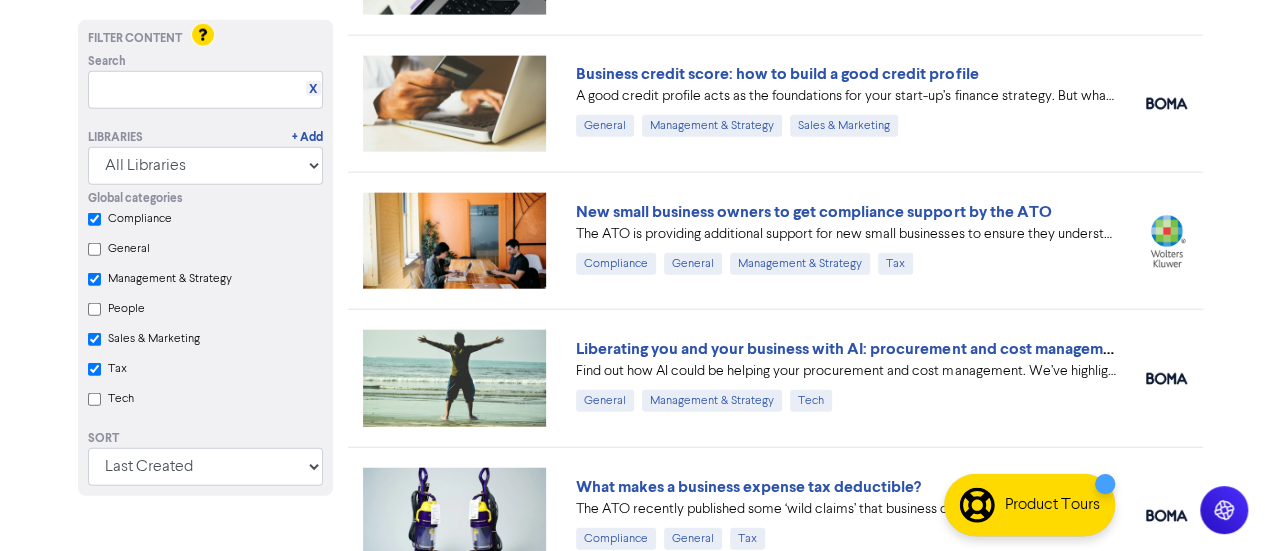 scroll, scrollTop: 2317, scrollLeft: 0, axis: vertical 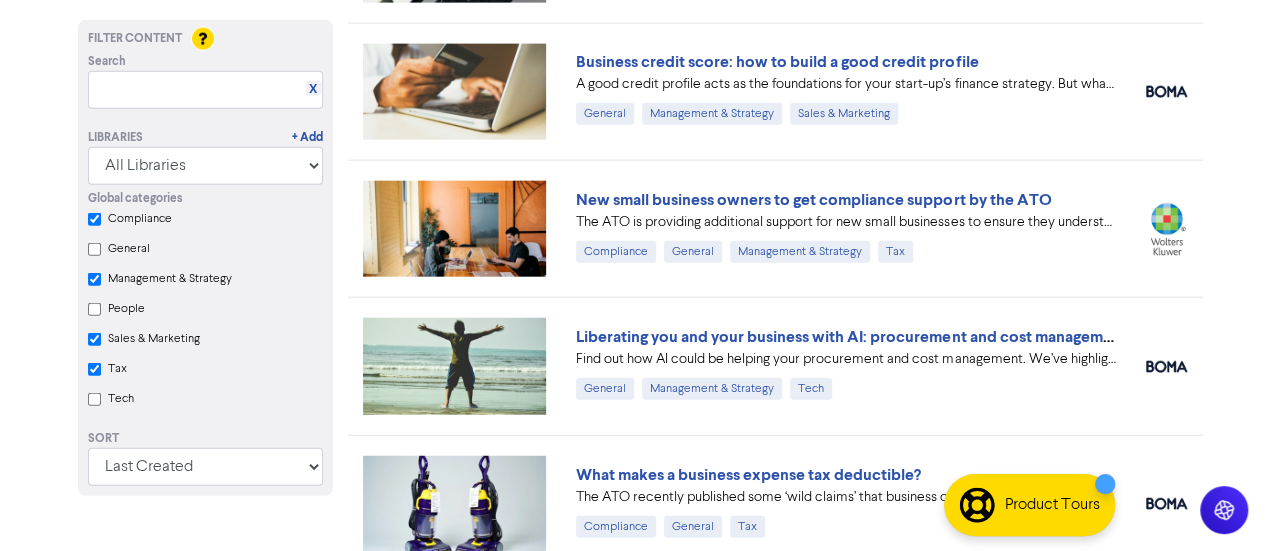 checkbox on "true" 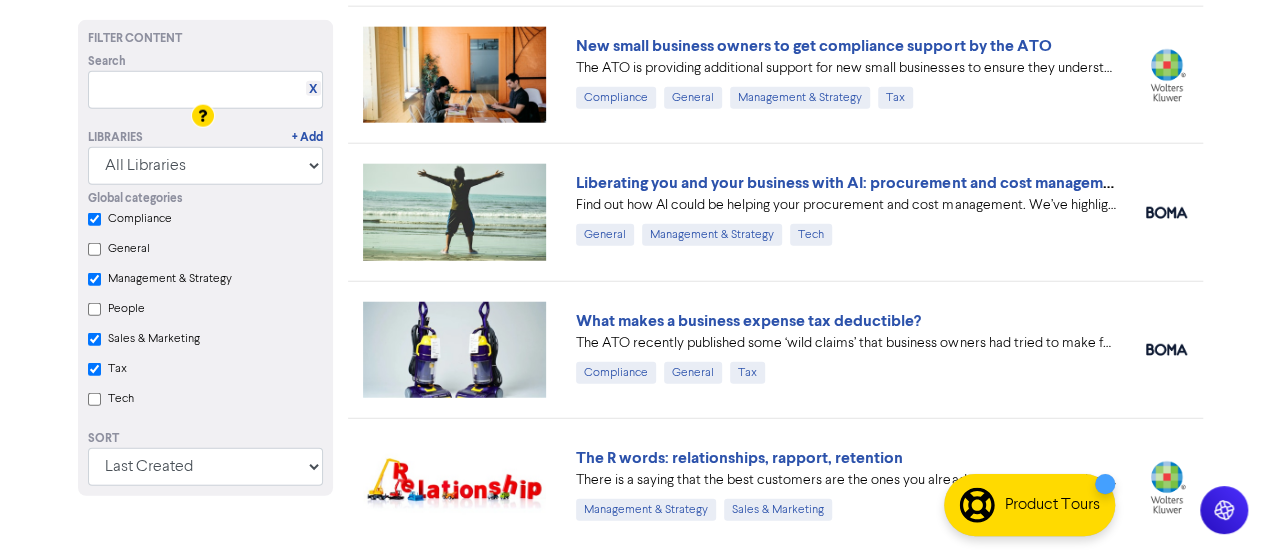 scroll, scrollTop: 2564, scrollLeft: 0, axis: vertical 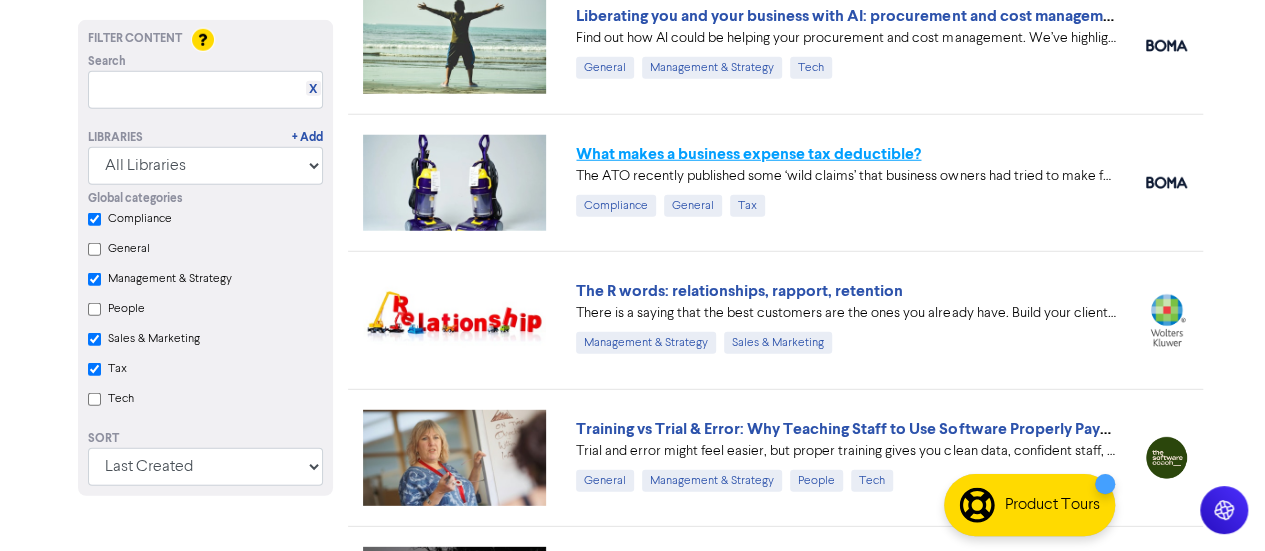 click on "What makes a business expense tax deductible?" at bounding box center [748, 154] 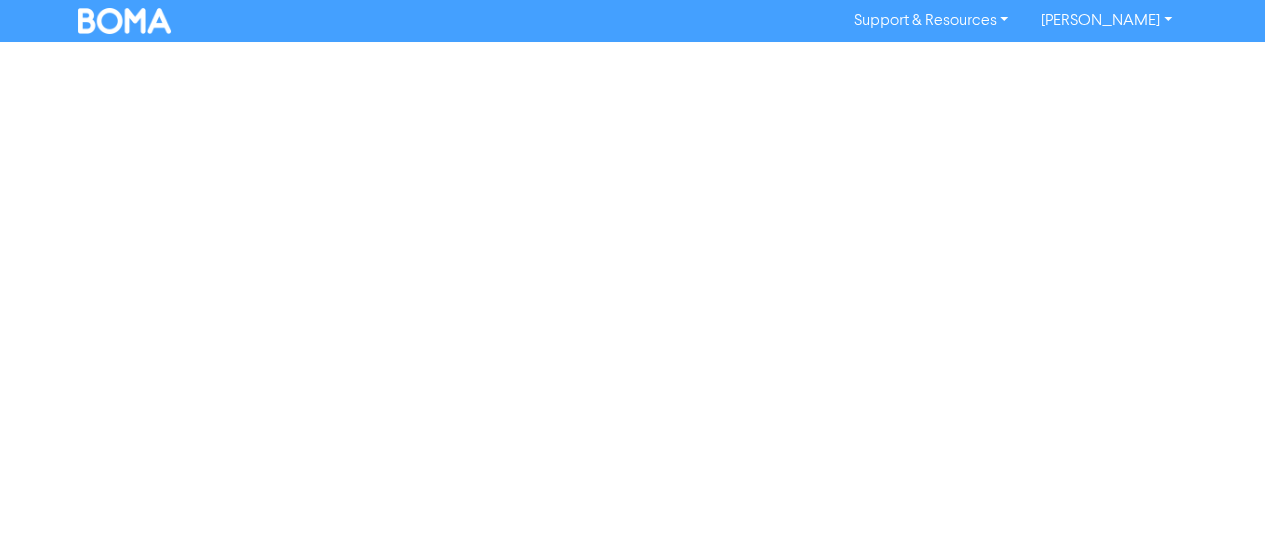 scroll, scrollTop: 0, scrollLeft: 0, axis: both 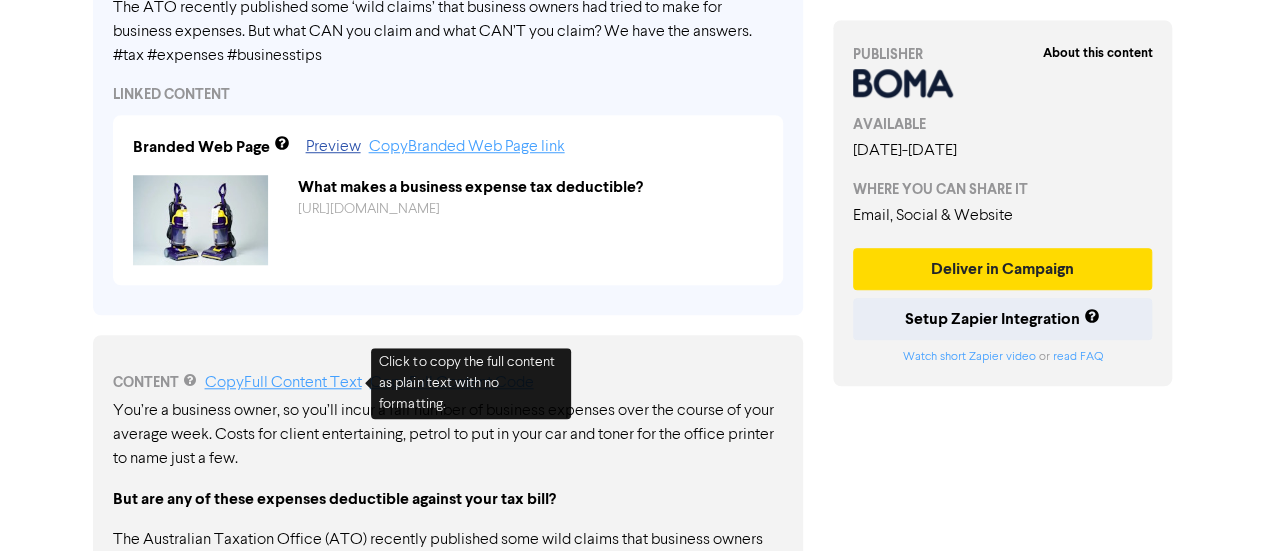 click on "Copy  Full Content Text" at bounding box center (283, 383) 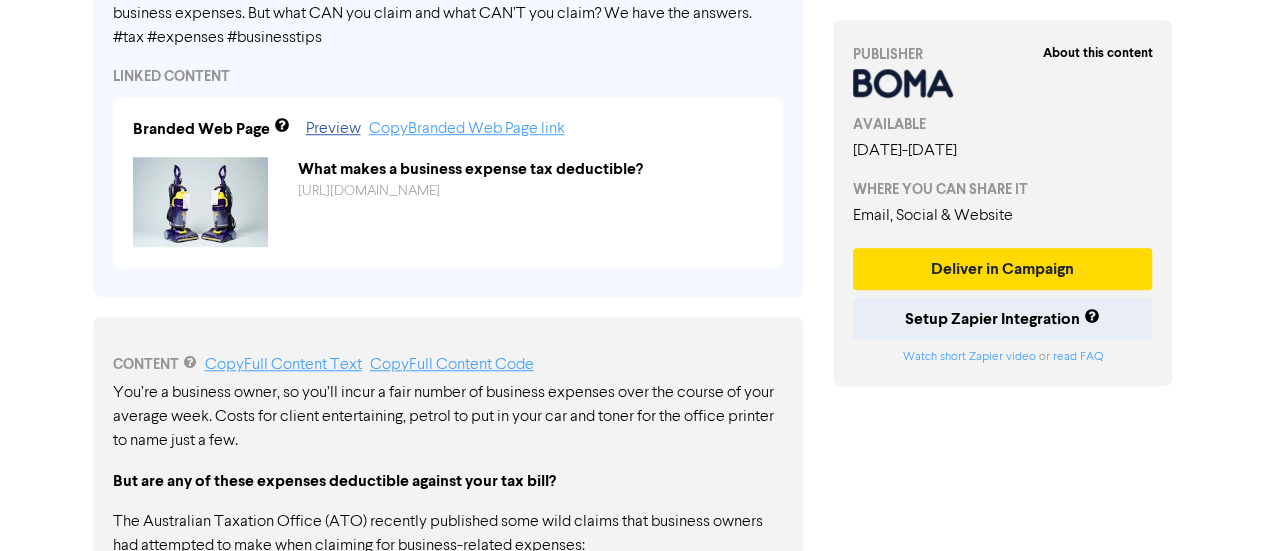 scroll, scrollTop: 750, scrollLeft: 0, axis: vertical 